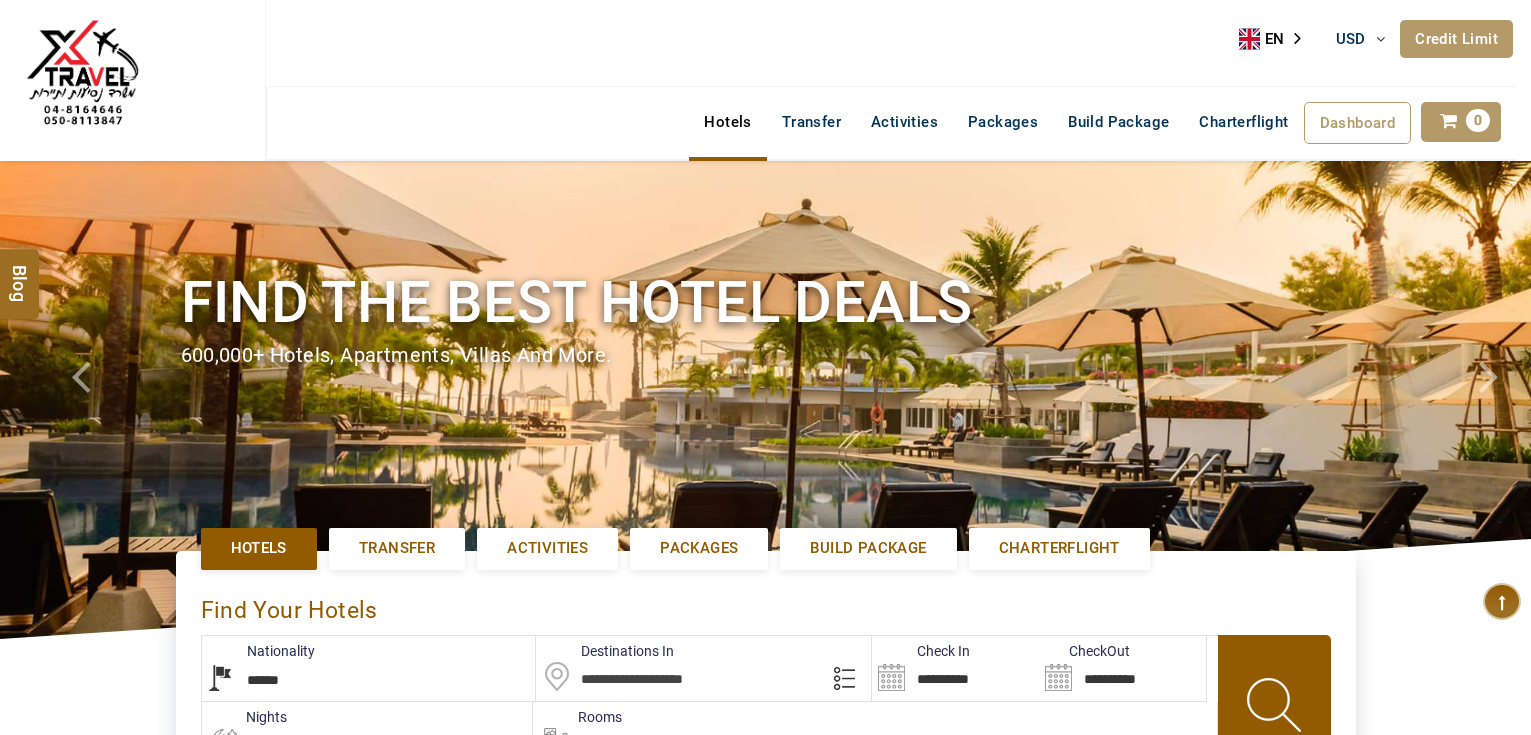 select on "******" 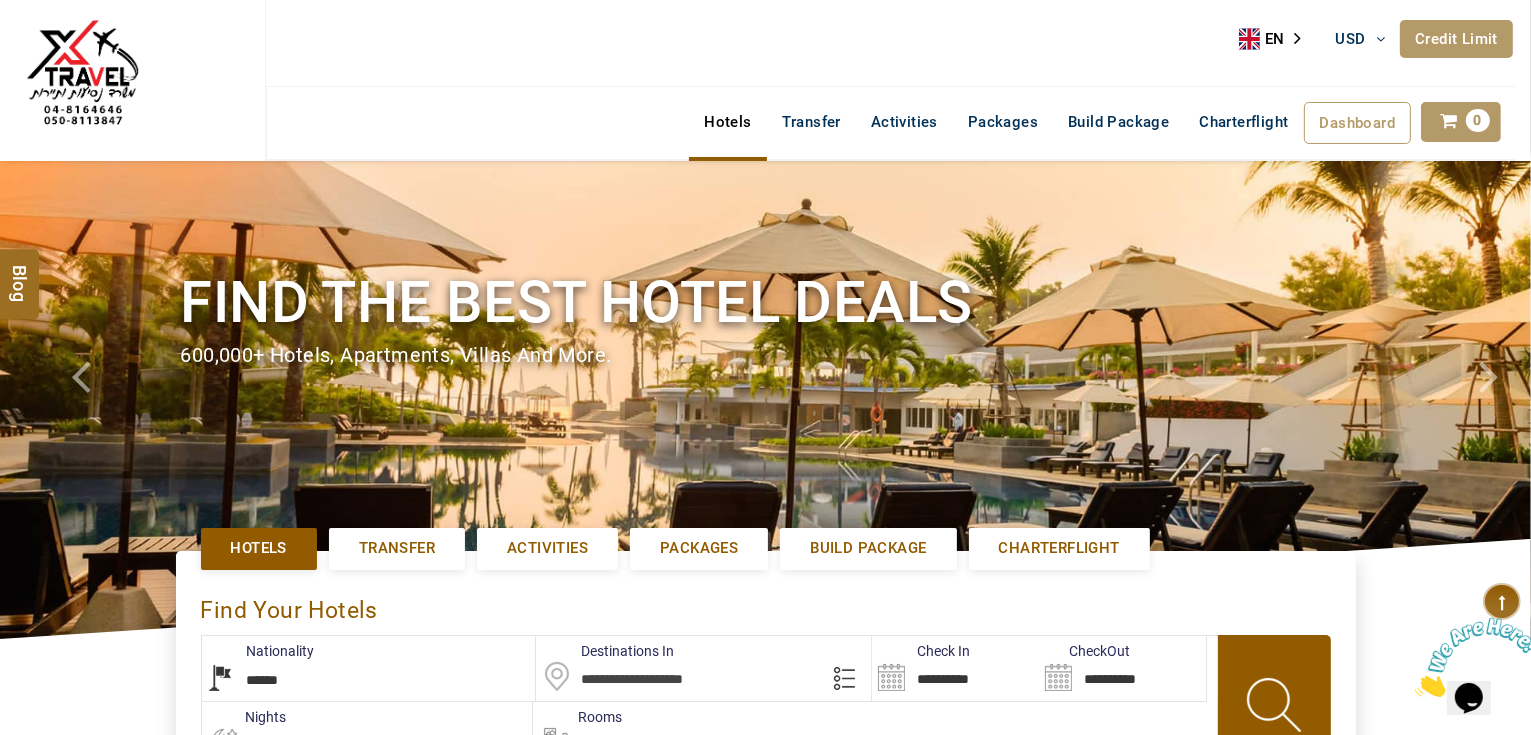 scroll, scrollTop: 0, scrollLeft: 0, axis: both 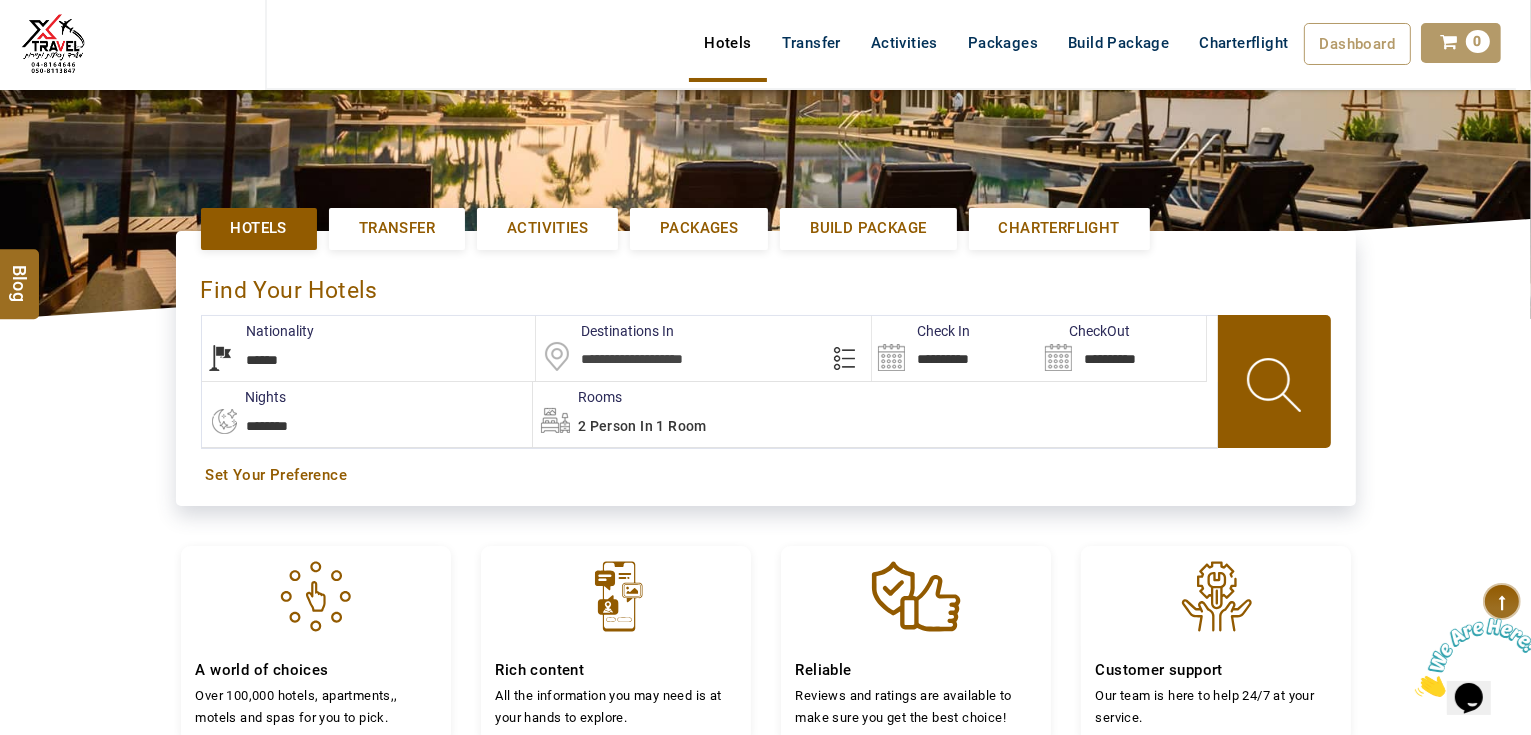click at bounding box center (703, 348) 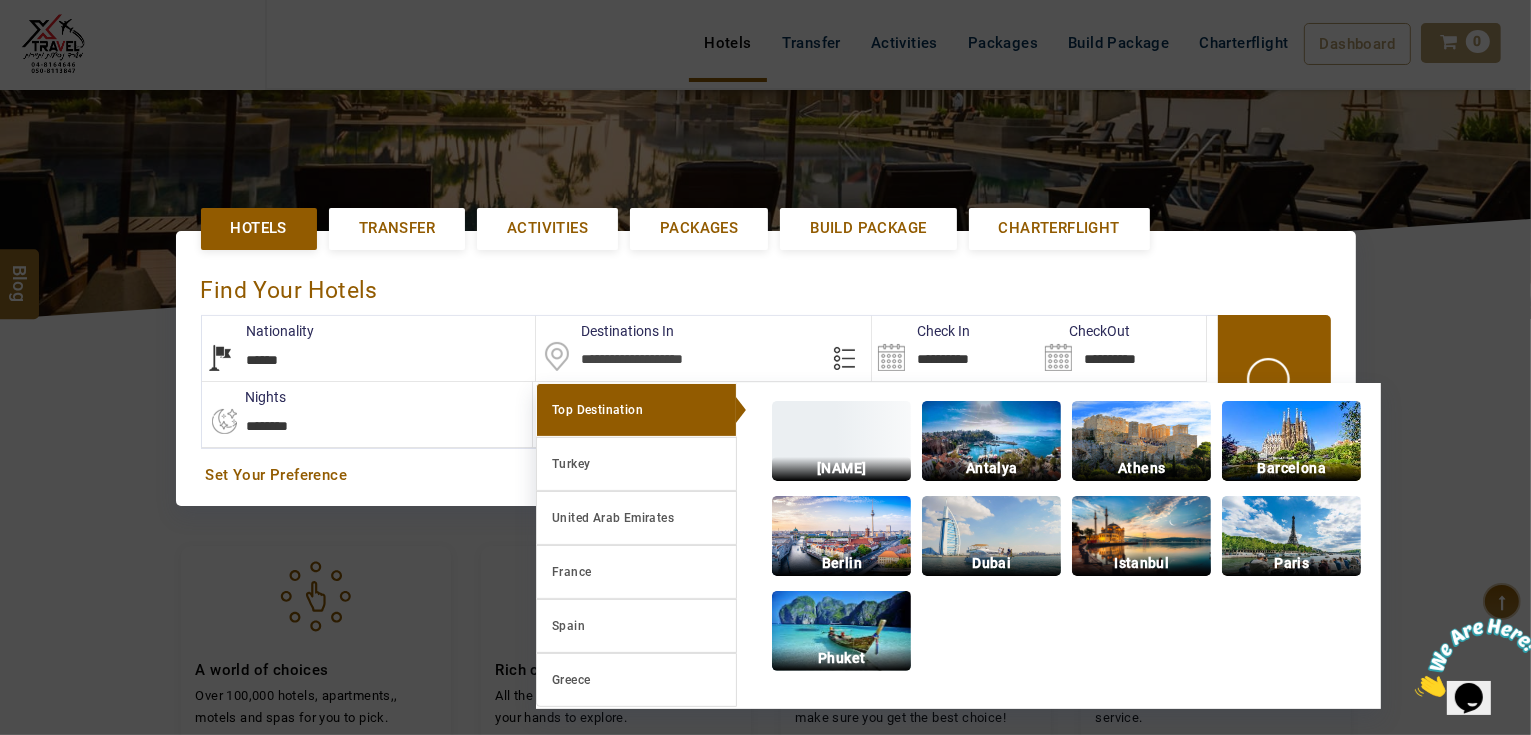 paste on "**********" 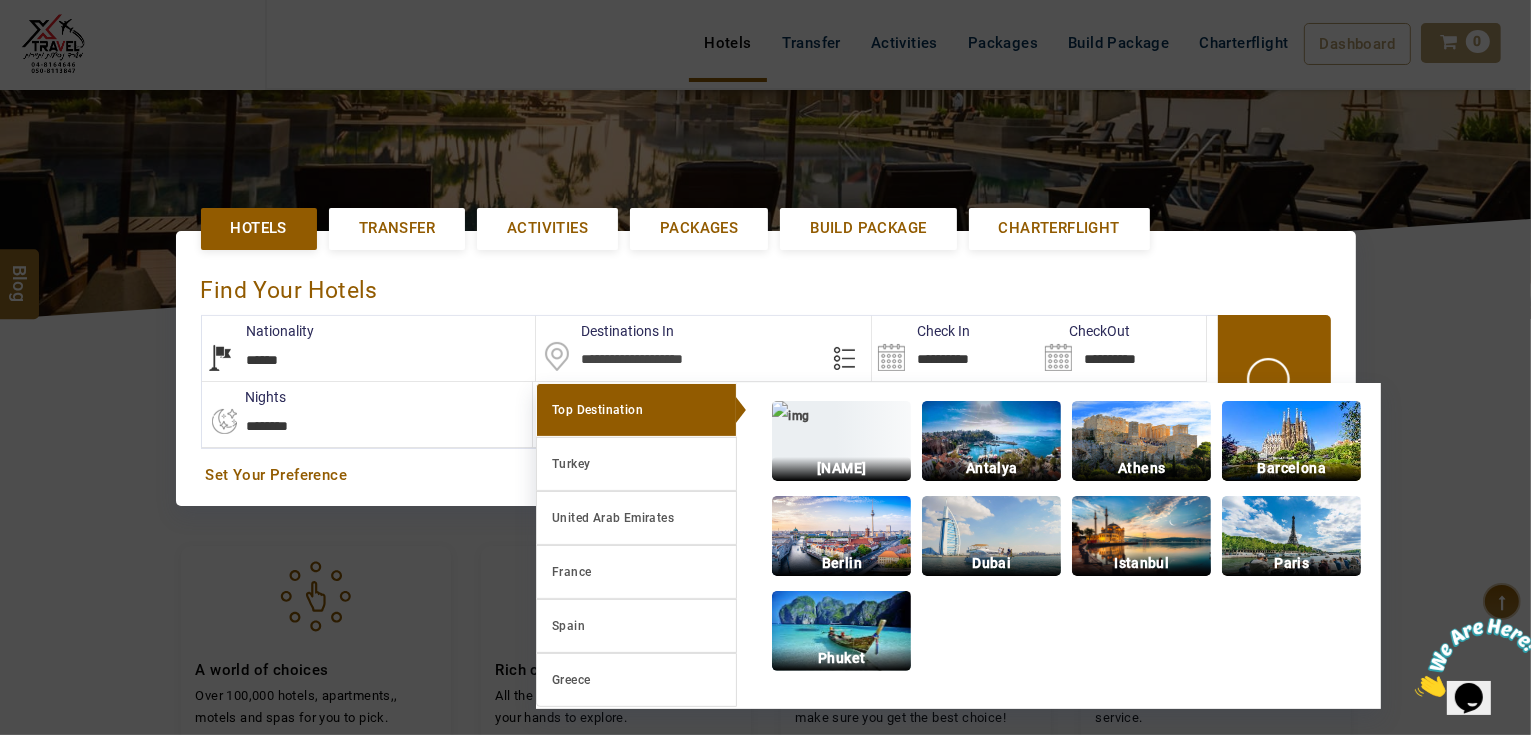 scroll, scrollTop: 353, scrollLeft: 0, axis: vertical 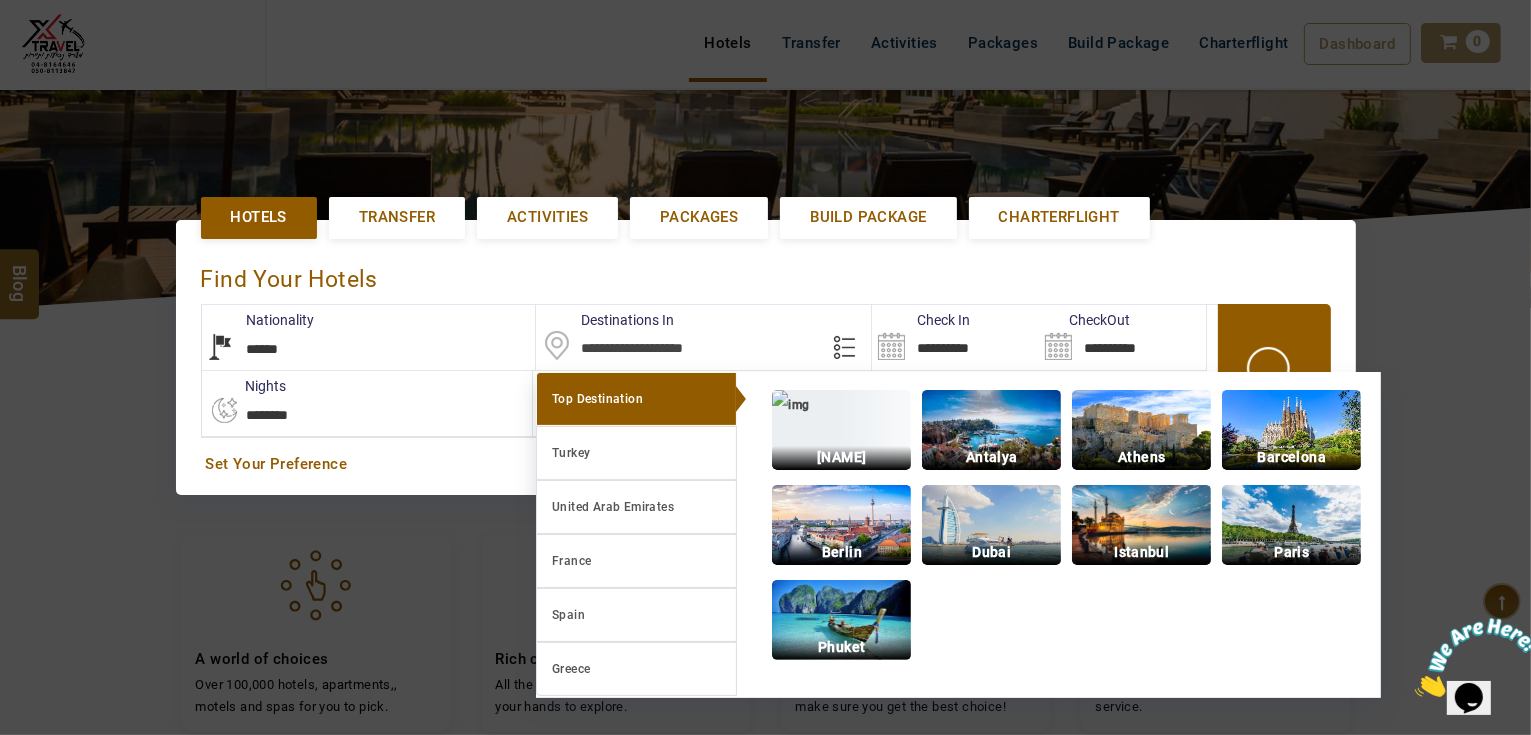 type on "**********" 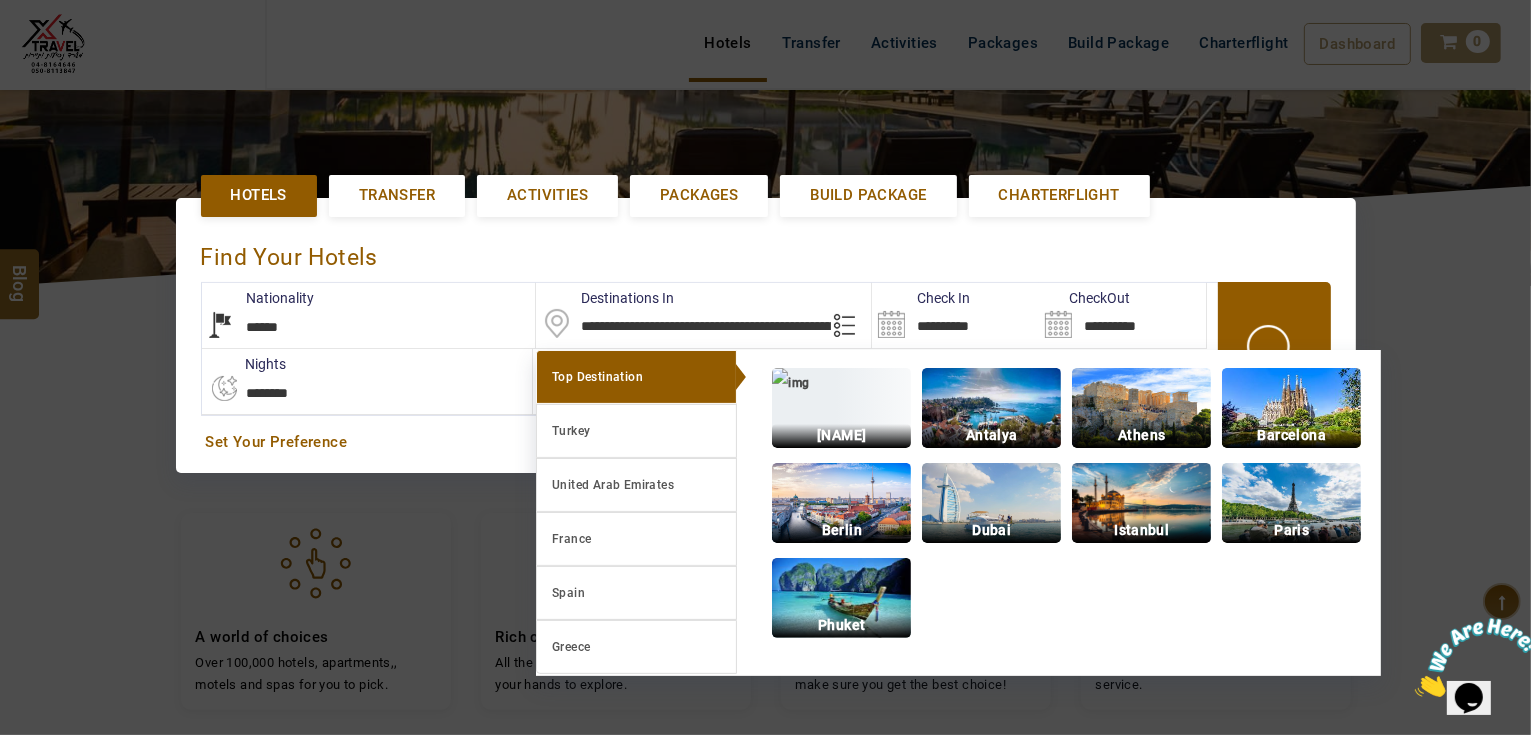 scroll, scrollTop: 0, scrollLeft: 118, axis: horizontal 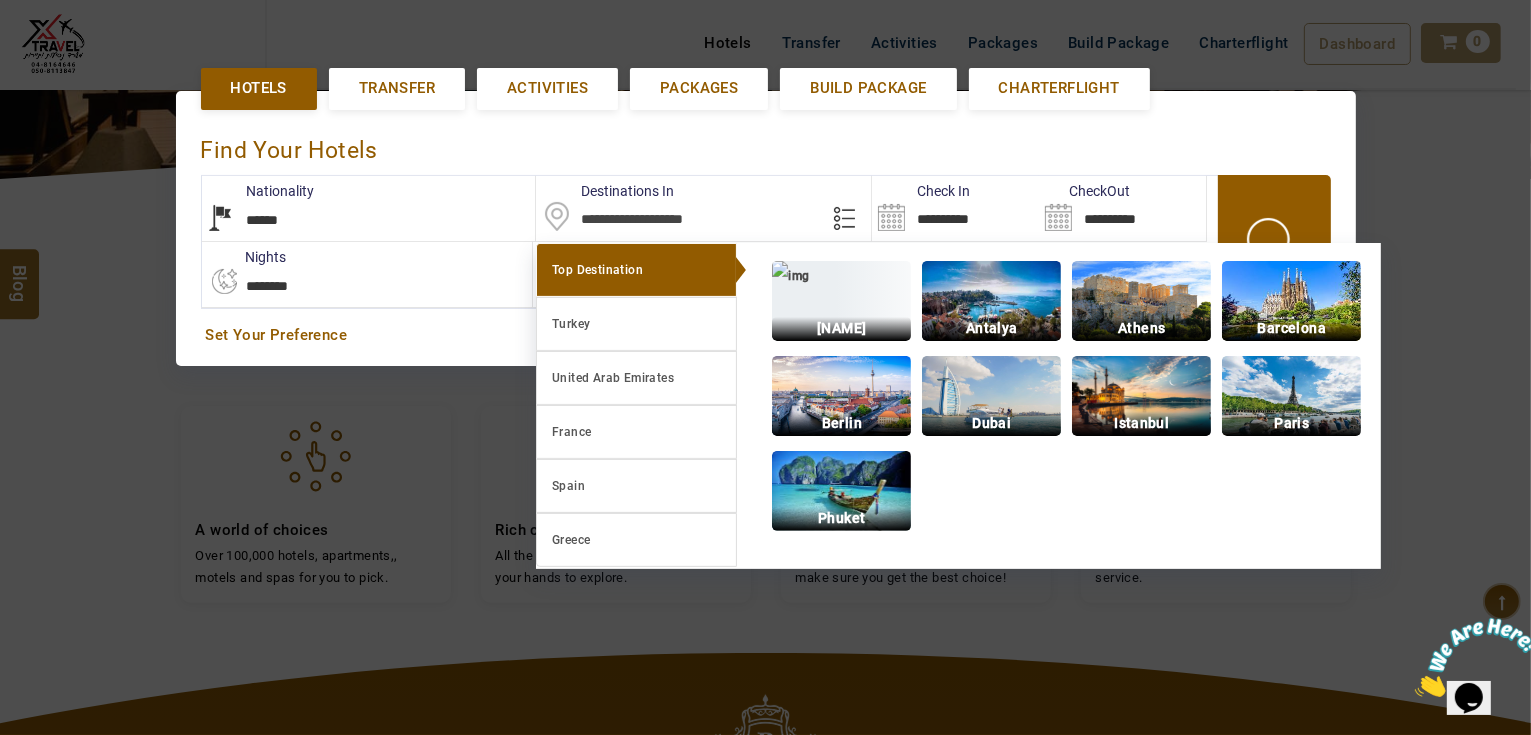 paste on "**********" 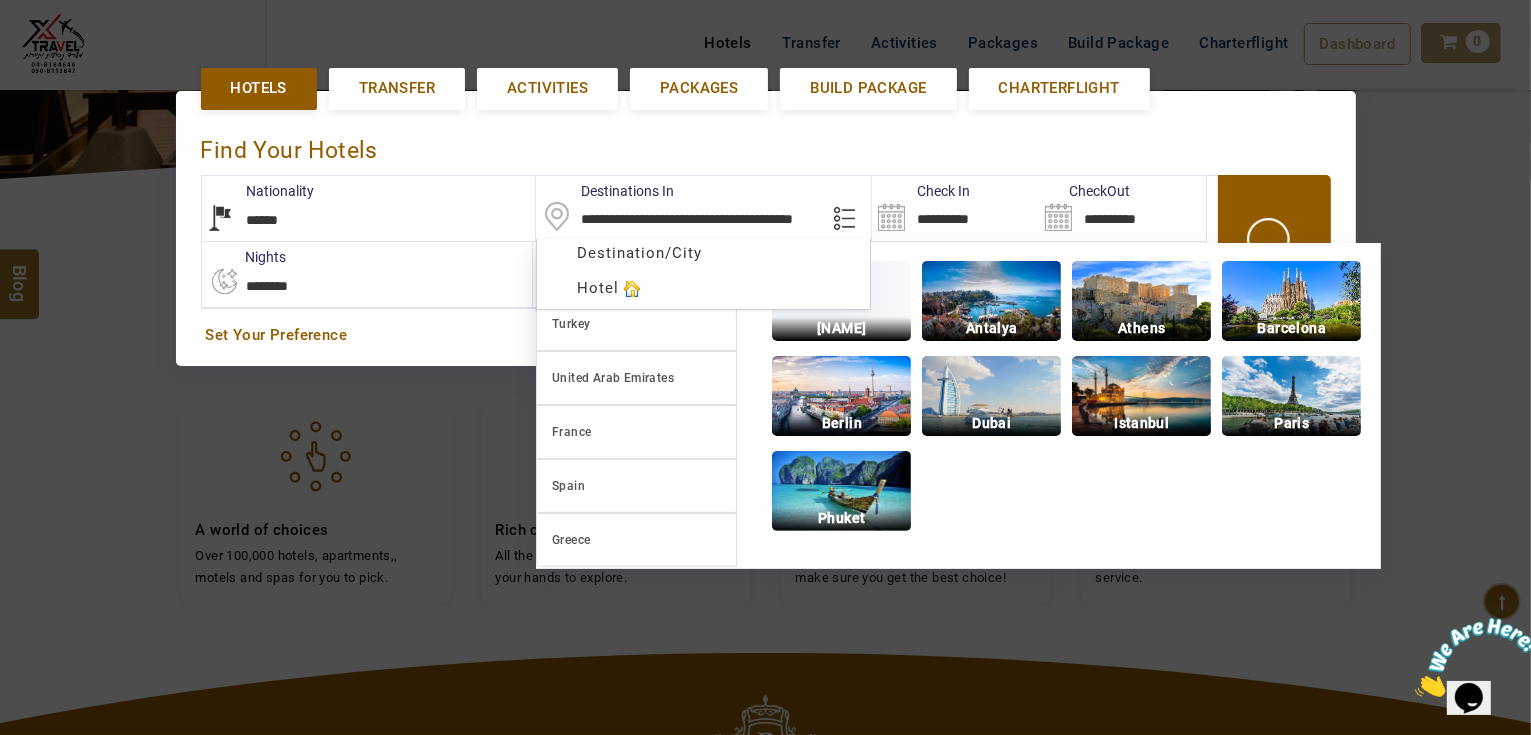 scroll, scrollTop: 0, scrollLeft: 0, axis: both 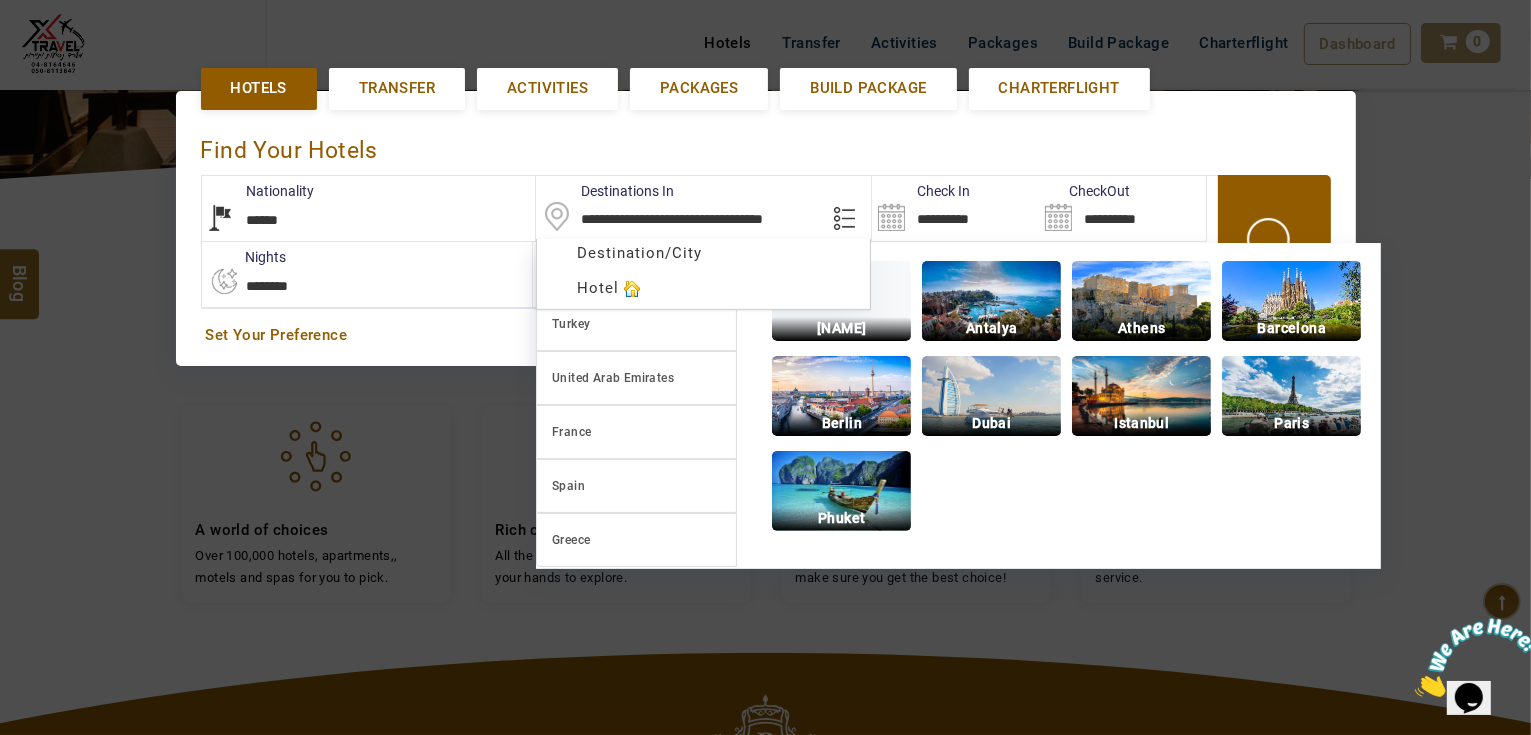 click on "**********" at bounding box center (703, 208) 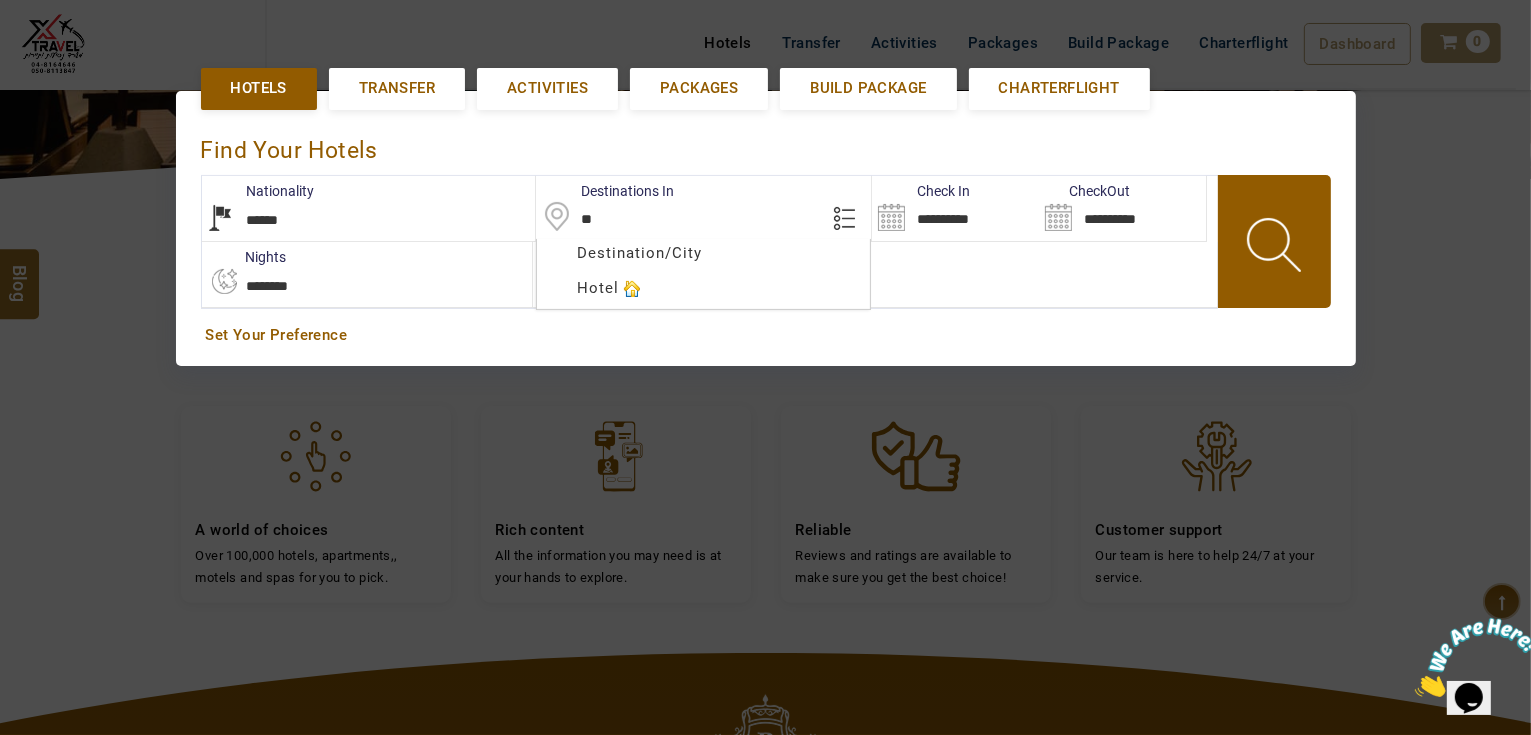 type on "*" 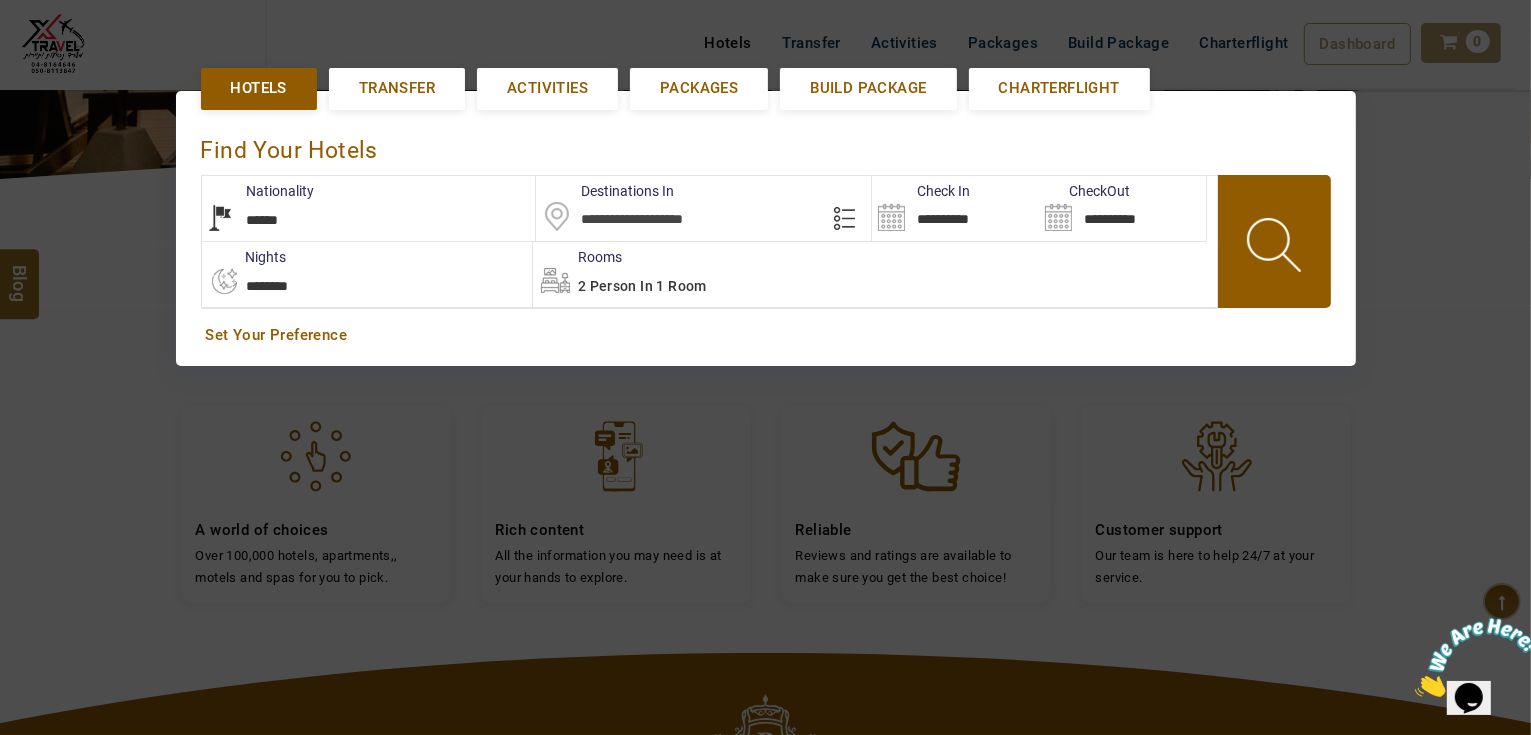 click on "Find Your Hotels" at bounding box center (766, 145) 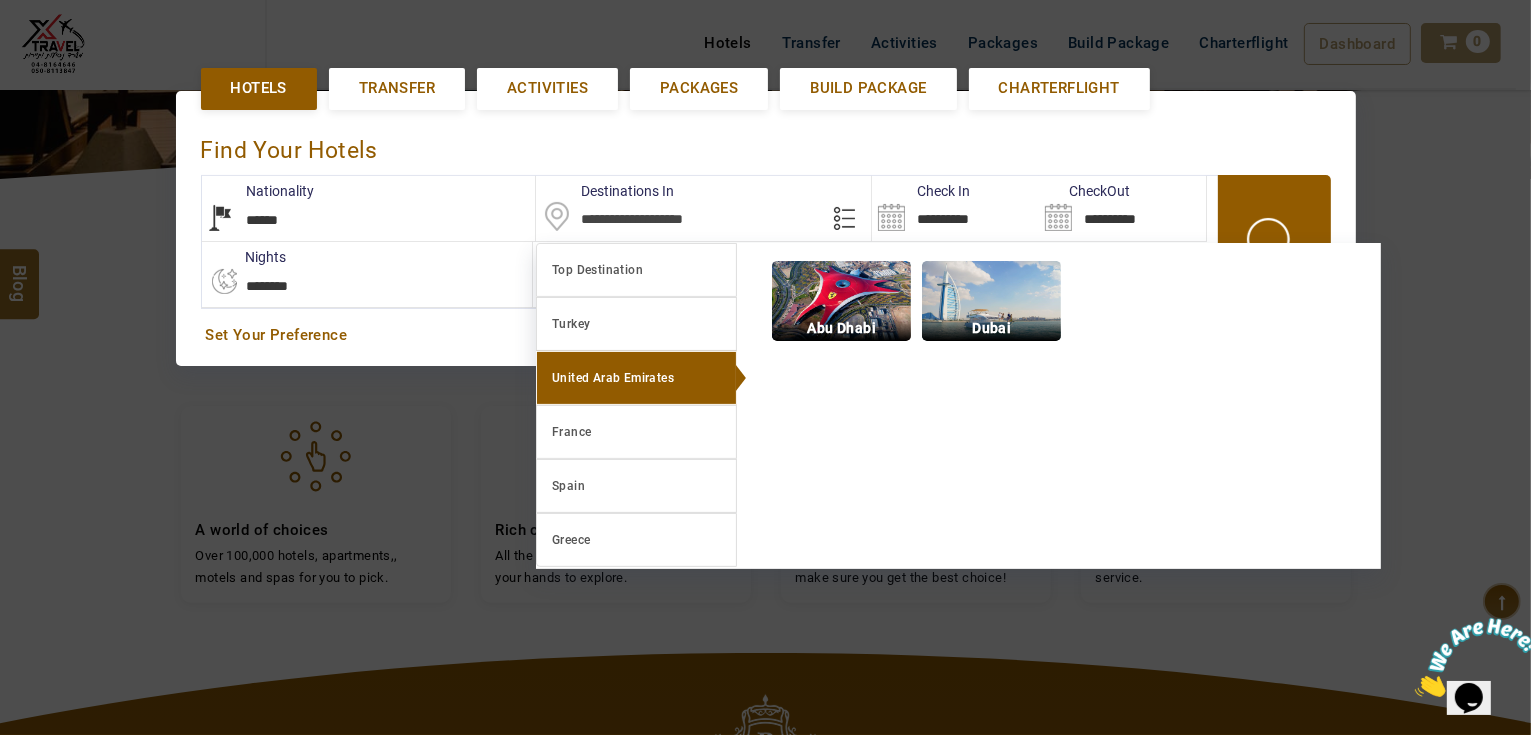 click at bounding box center (991, 301) 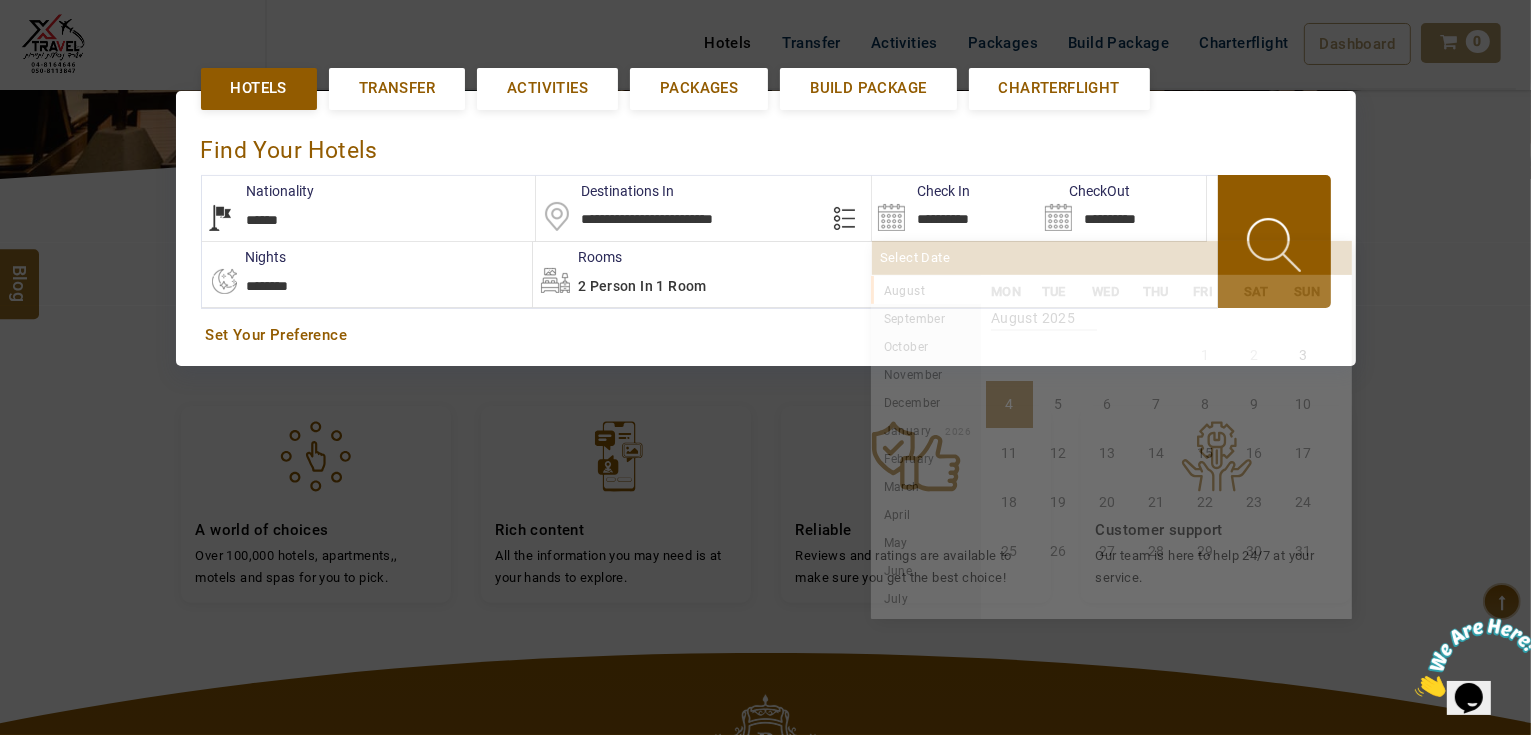 click on "**********" at bounding box center (955, 208) 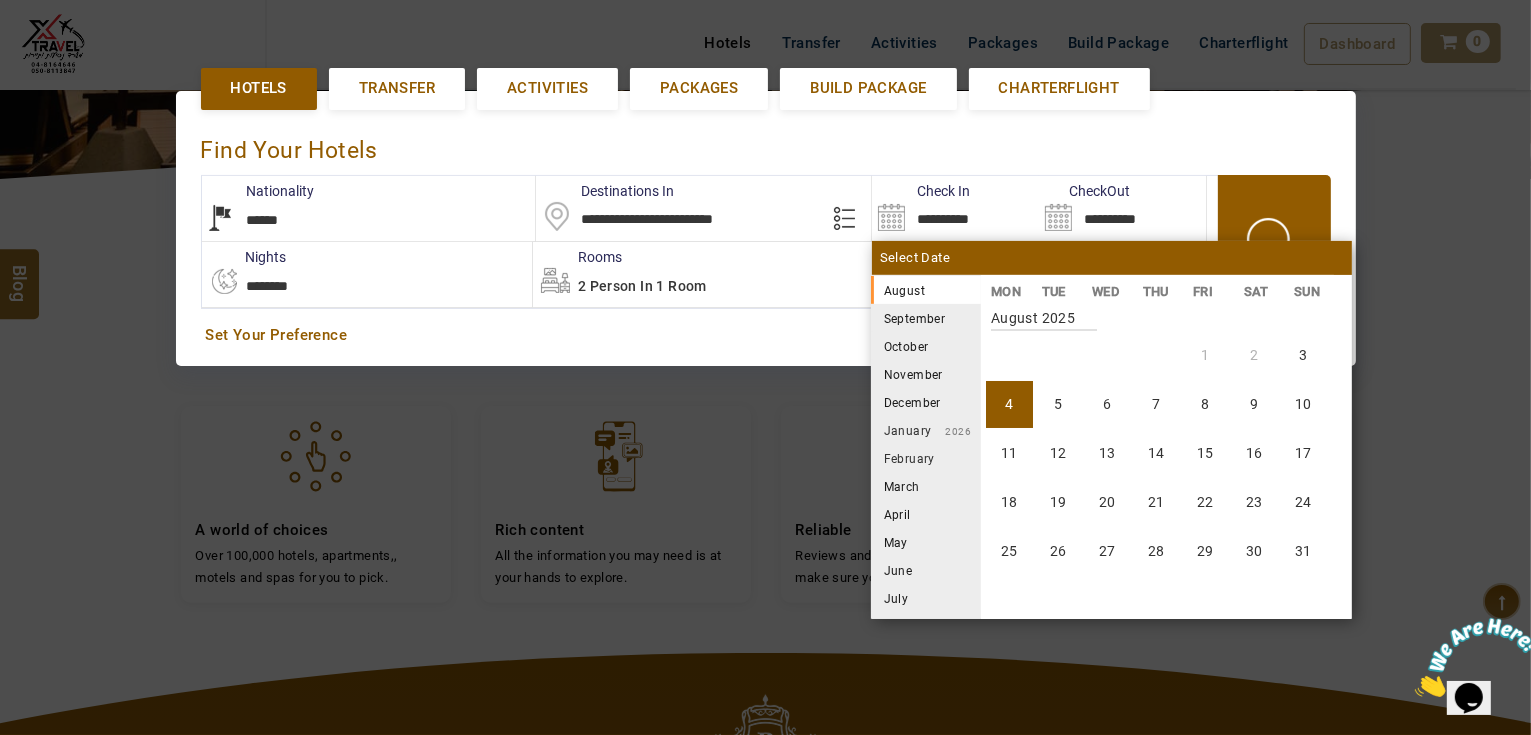 click on "November" at bounding box center (926, 374) 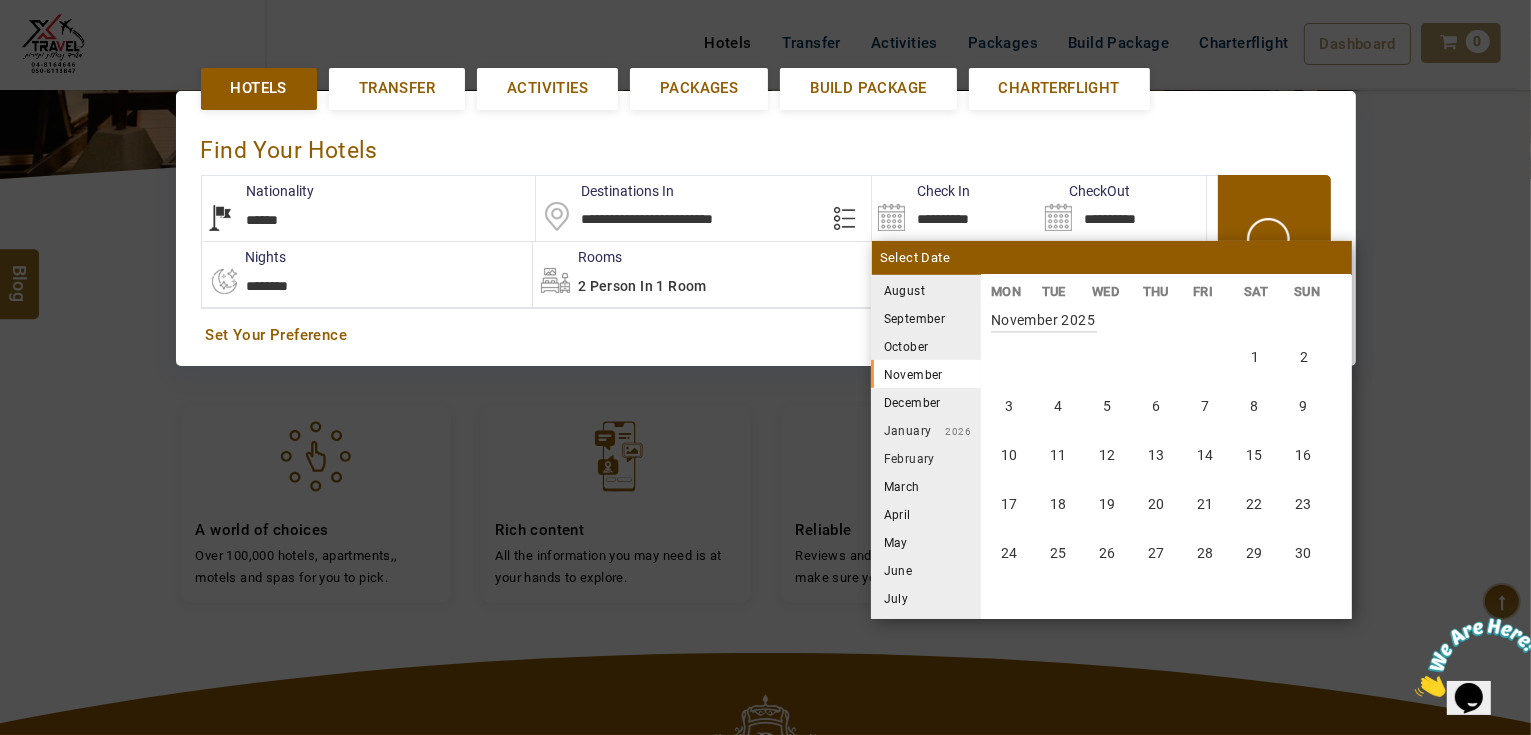 scroll, scrollTop: 1110, scrollLeft: 0, axis: vertical 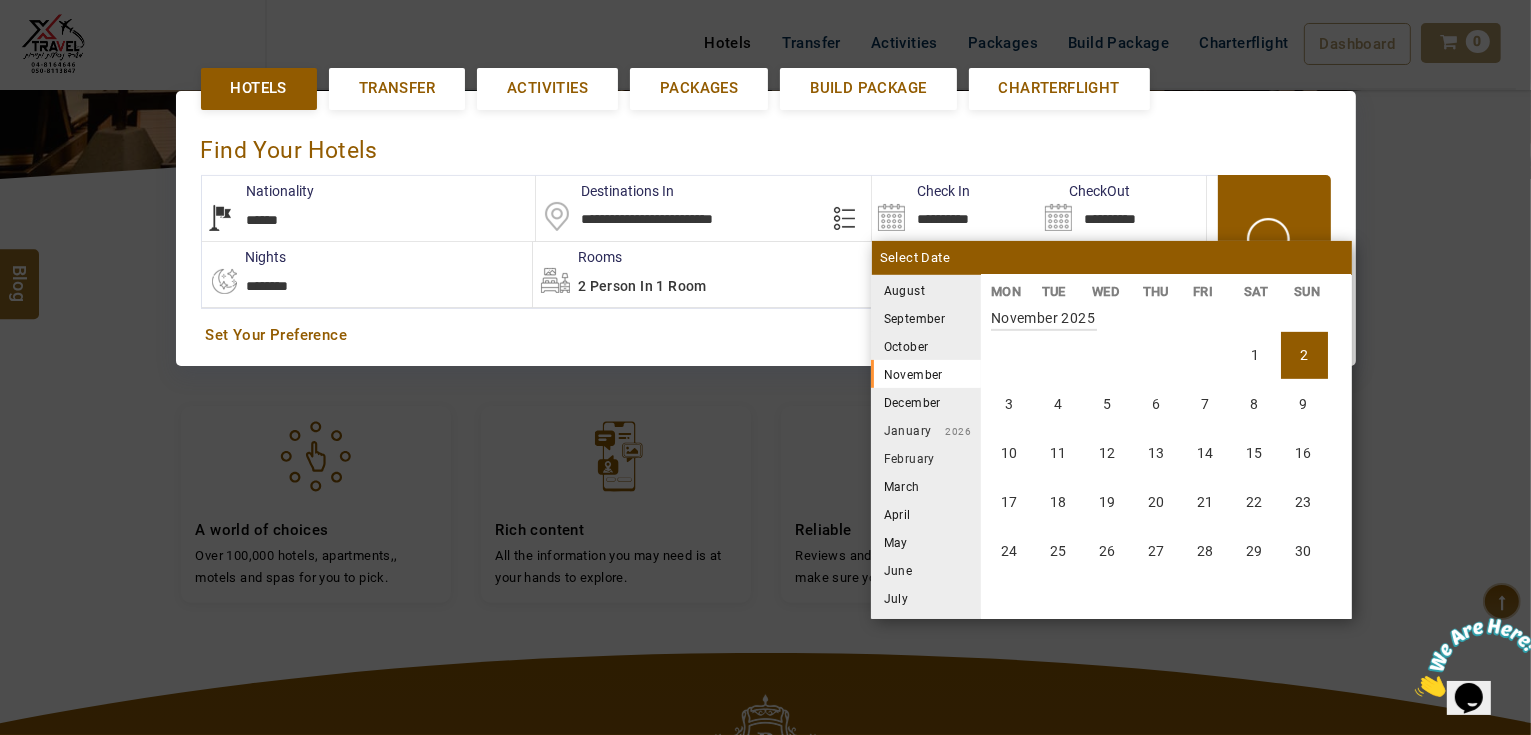 click on "2" at bounding box center [1304, 355] 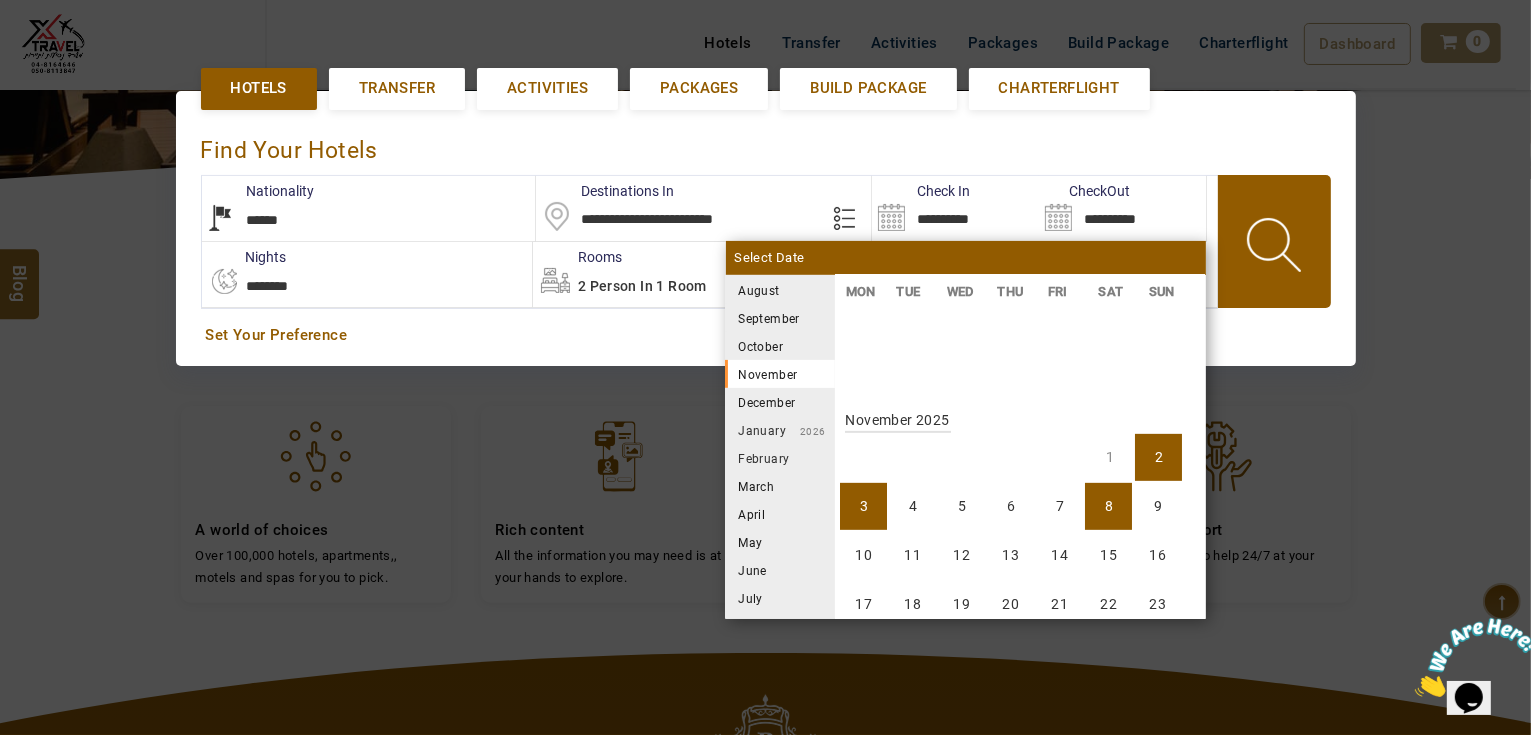 scroll, scrollTop: 1110, scrollLeft: 0, axis: vertical 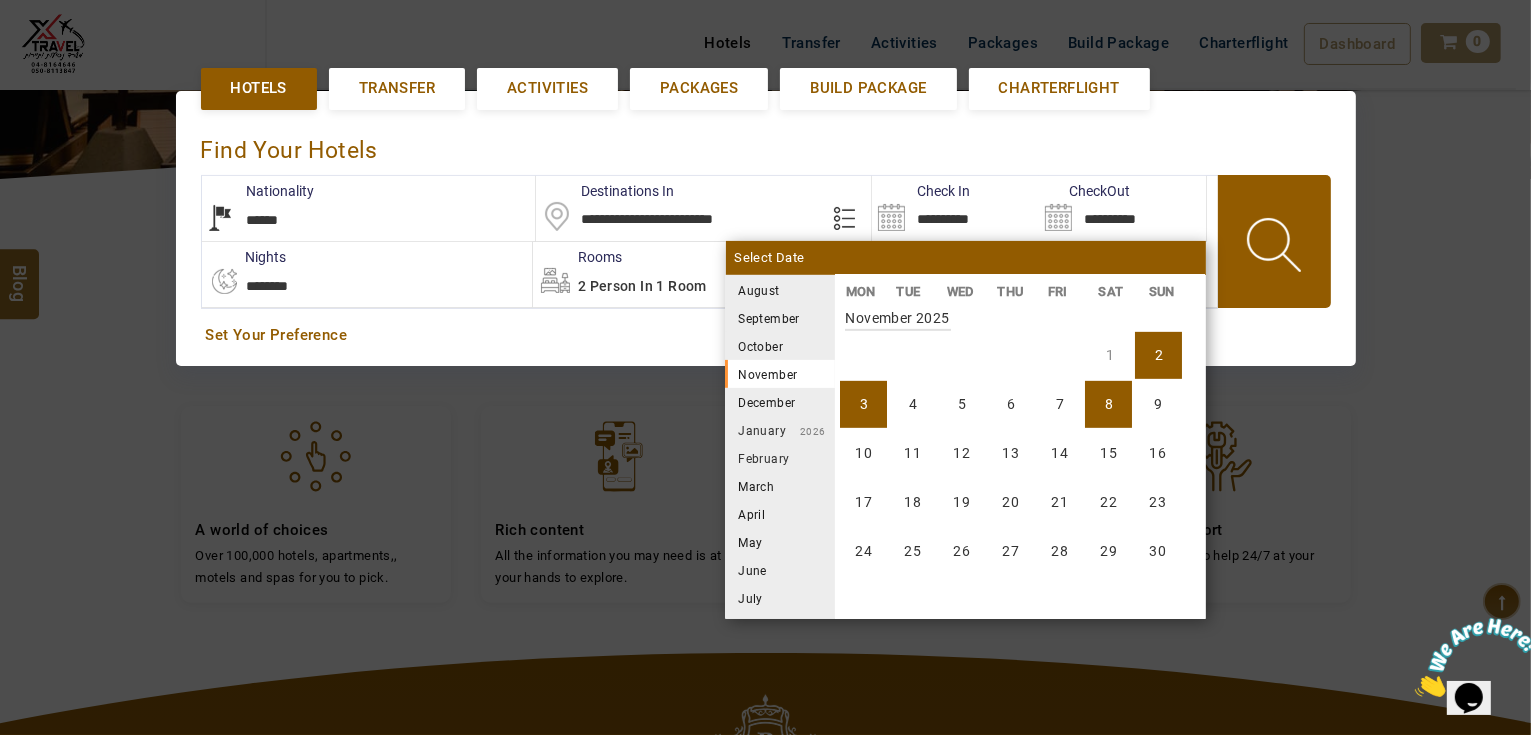 click on "8" at bounding box center (1108, 404) 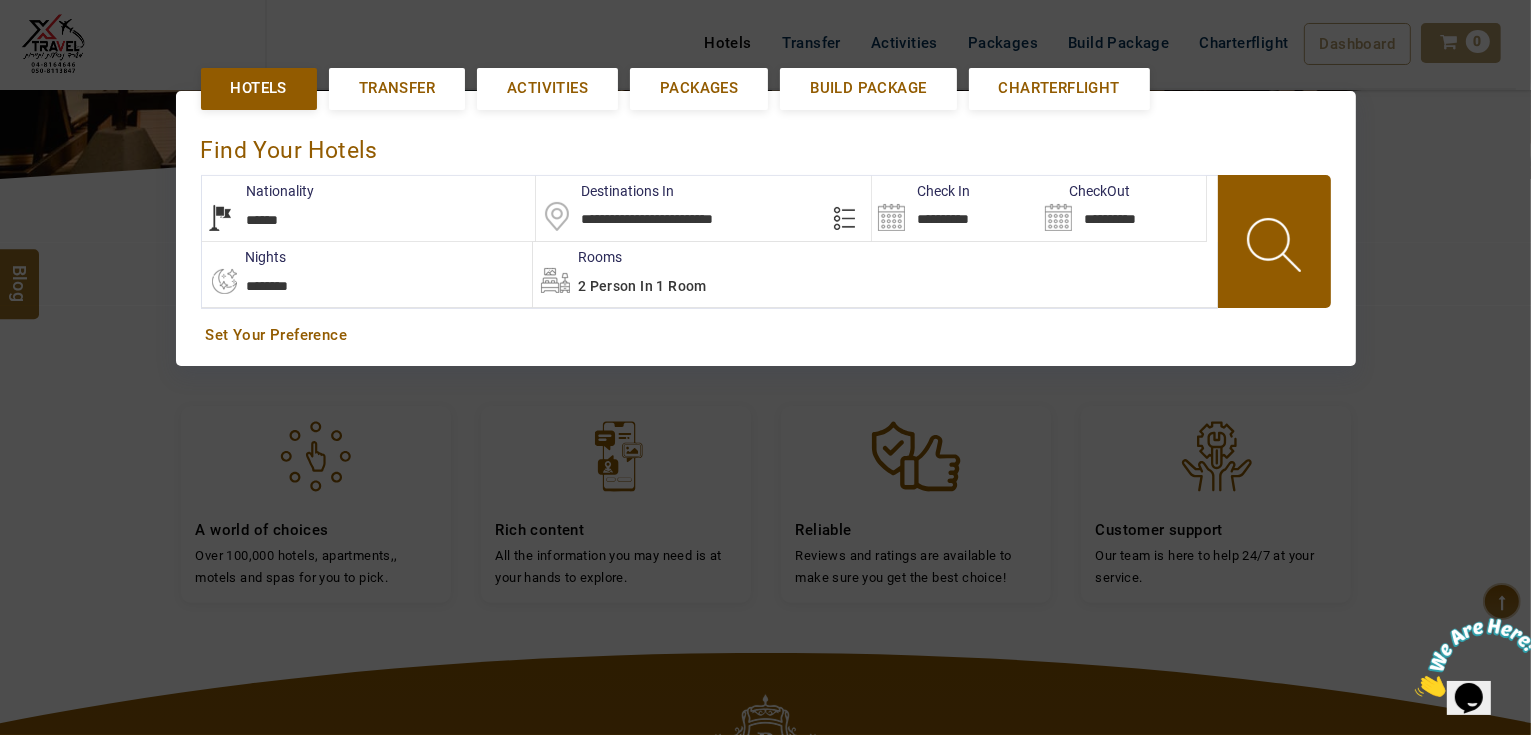 click at bounding box center (1276, 248) 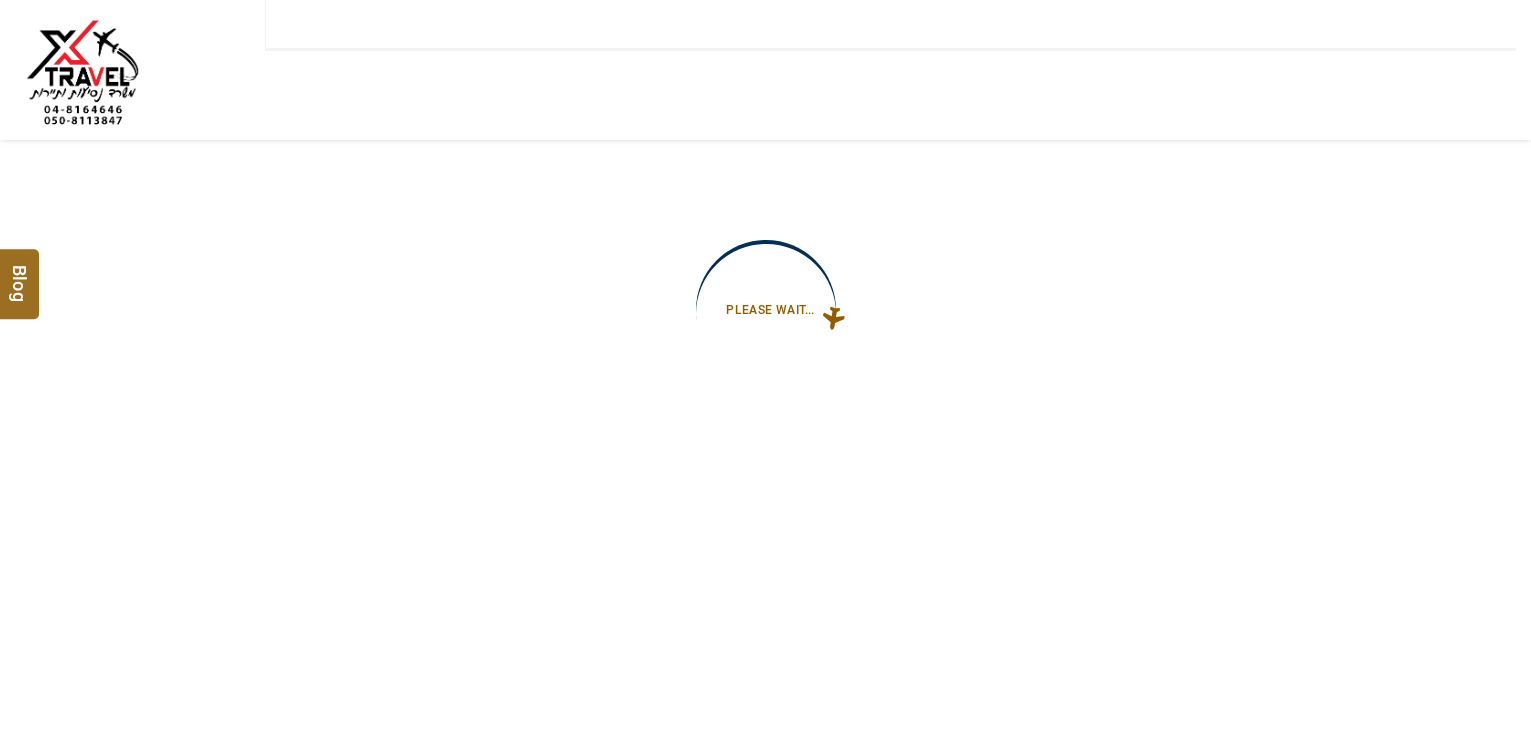 type on "**********" 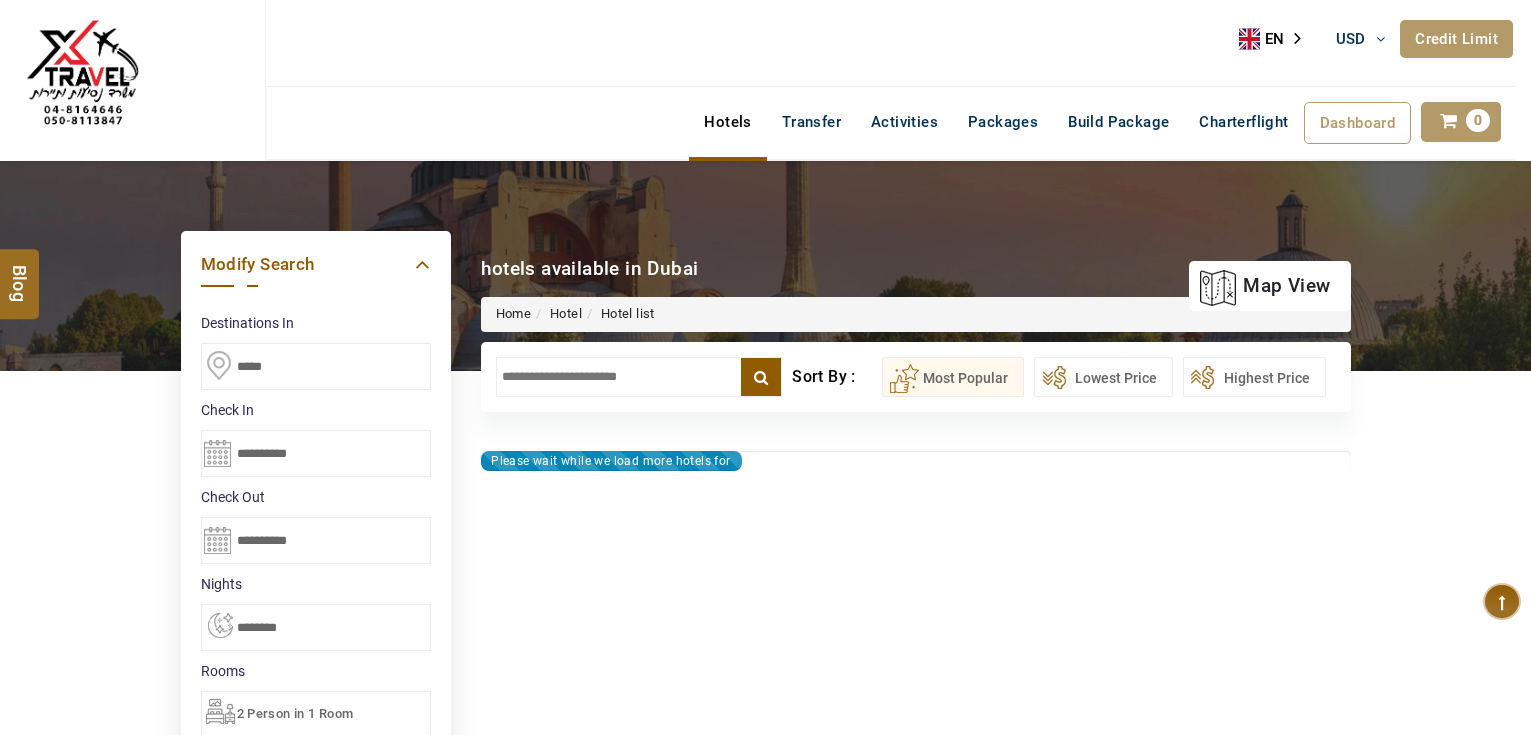 scroll, scrollTop: 0, scrollLeft: 0, axis: both 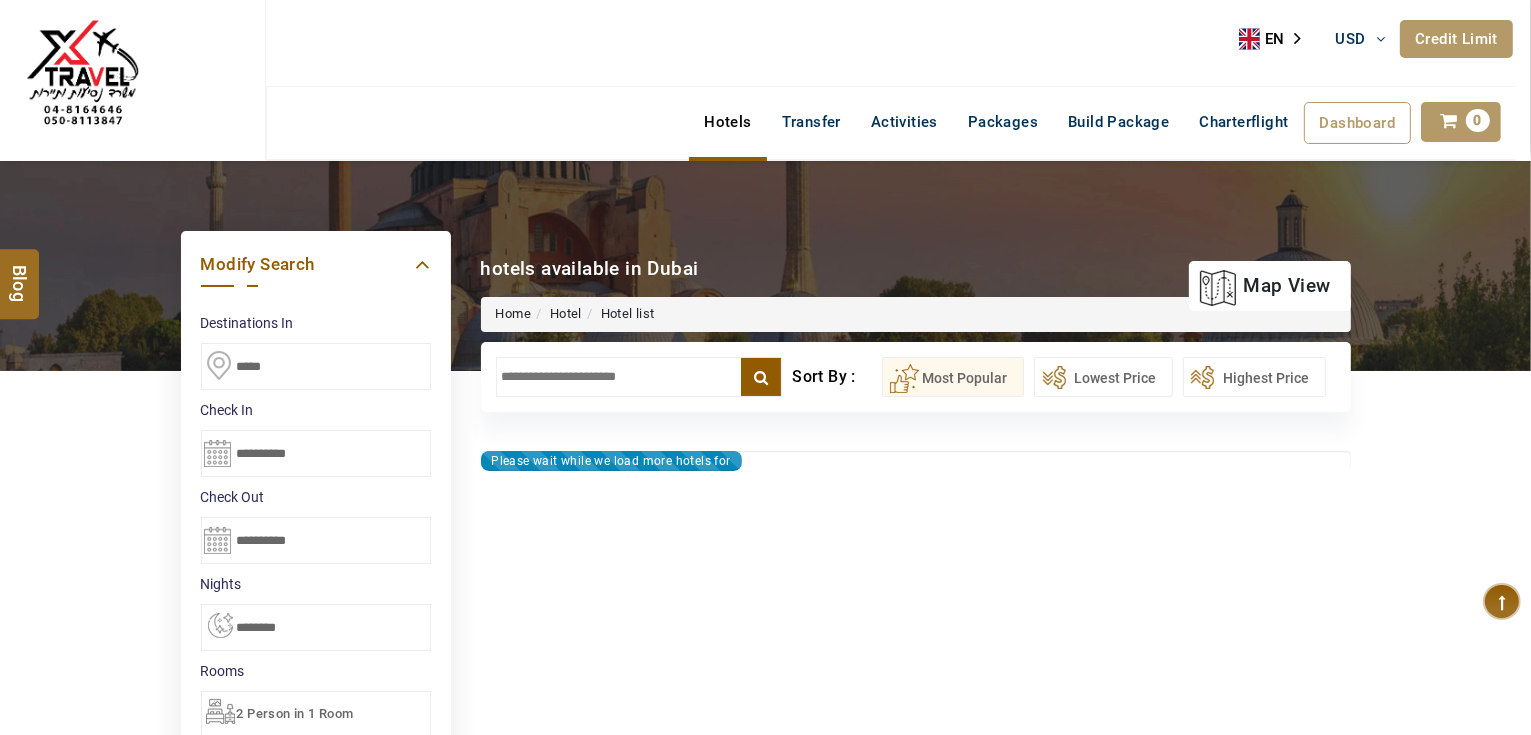 type on "**********" 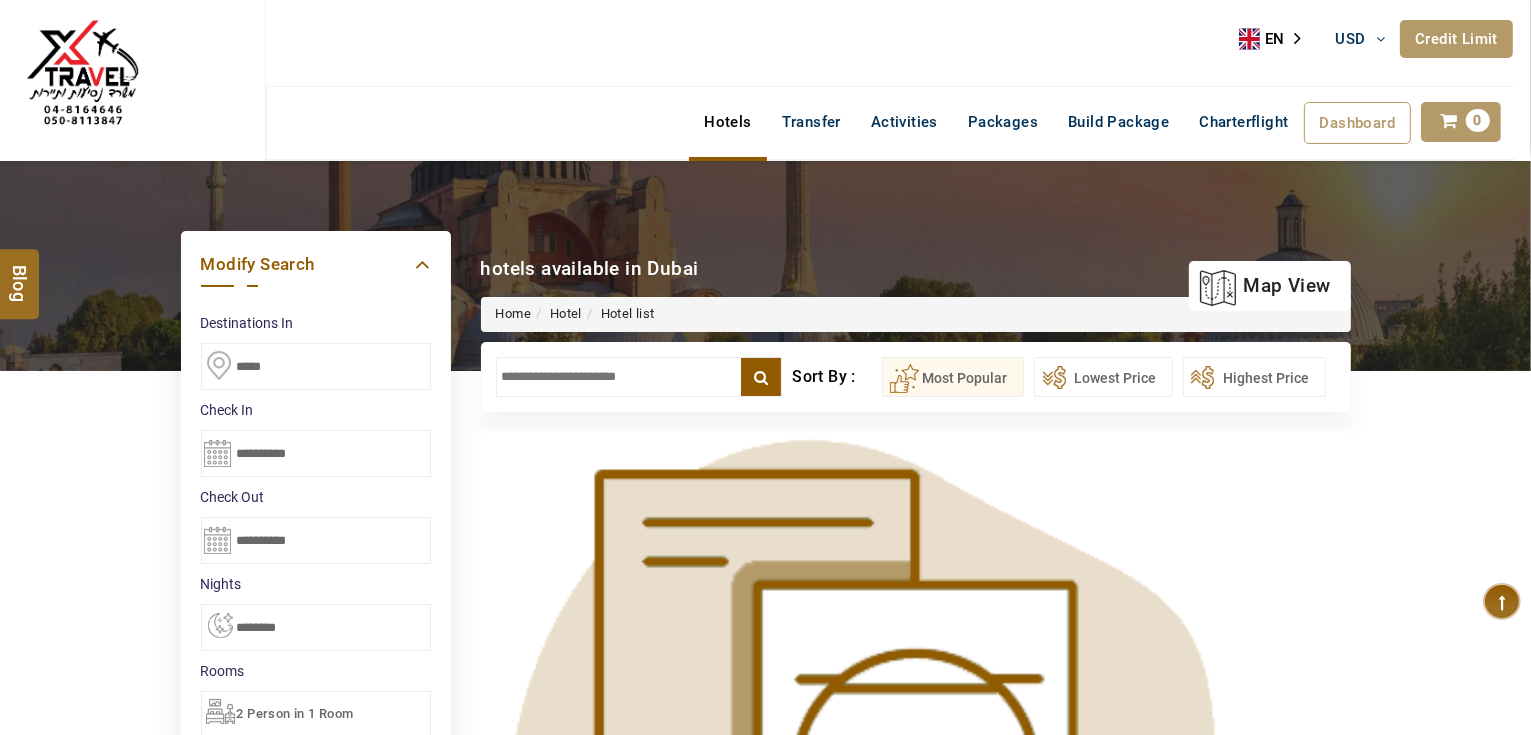 click at bounding box center (639, 377) 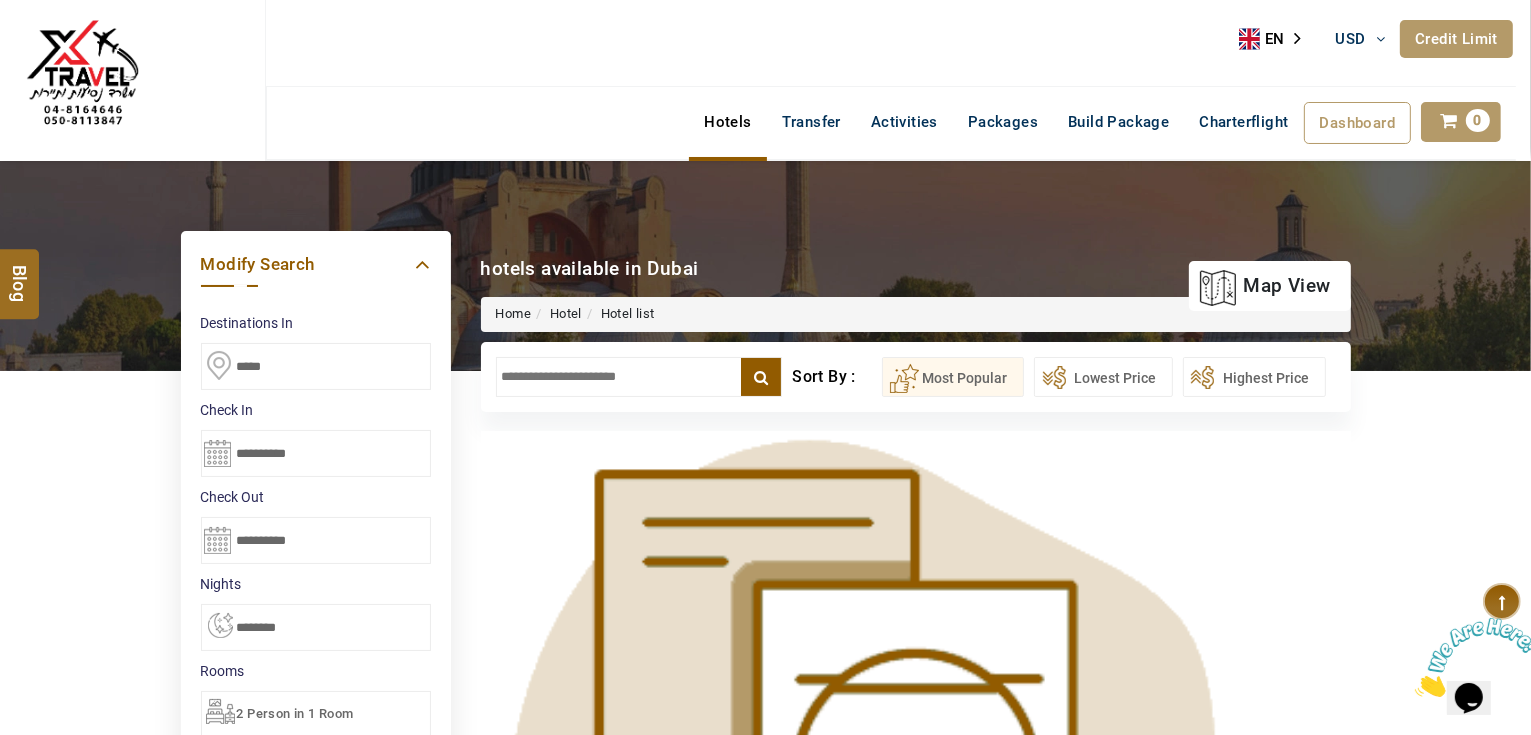 scroll, scrollTop: 0, scrollLeft: 0, axis: both 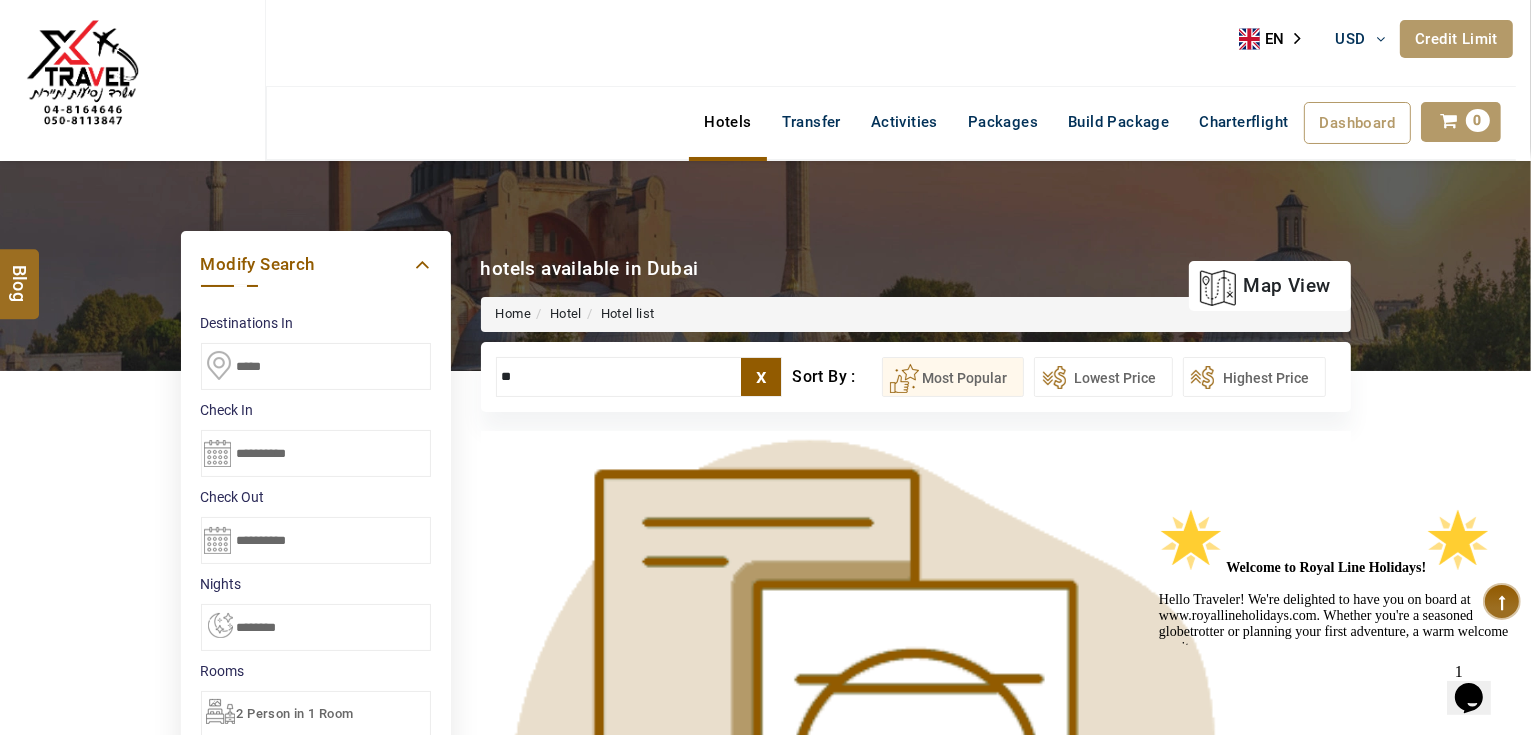 type on "*" 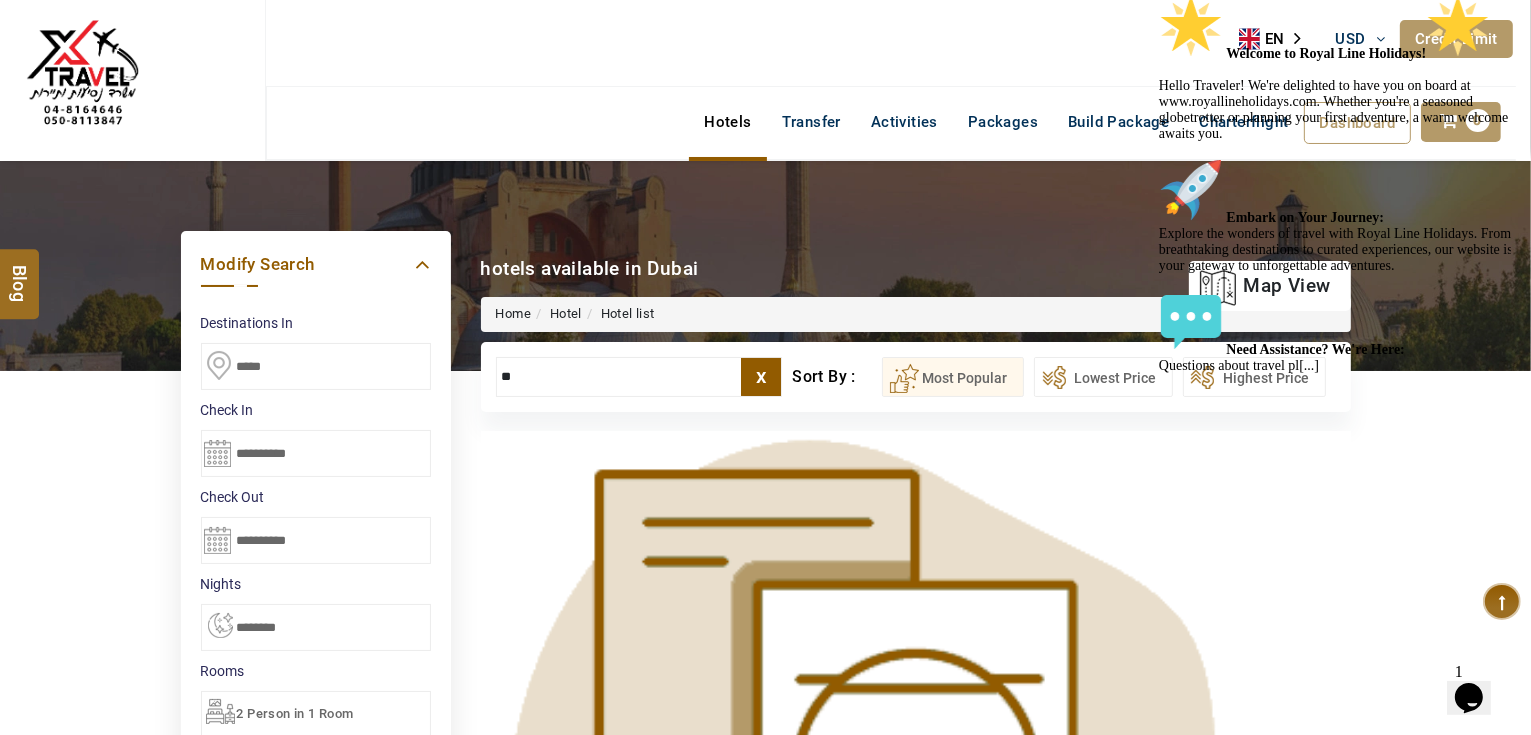 type on "*" 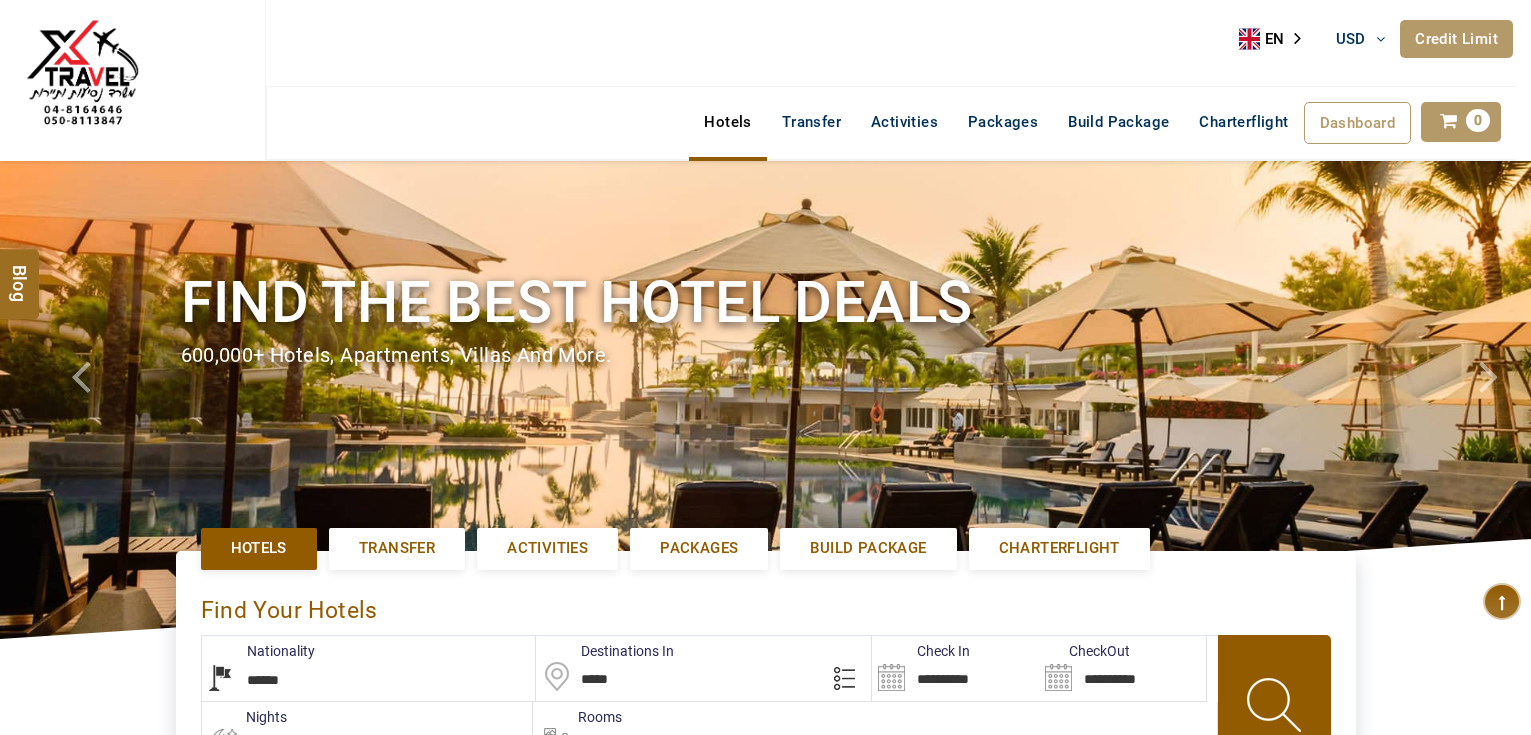 select on "******" 